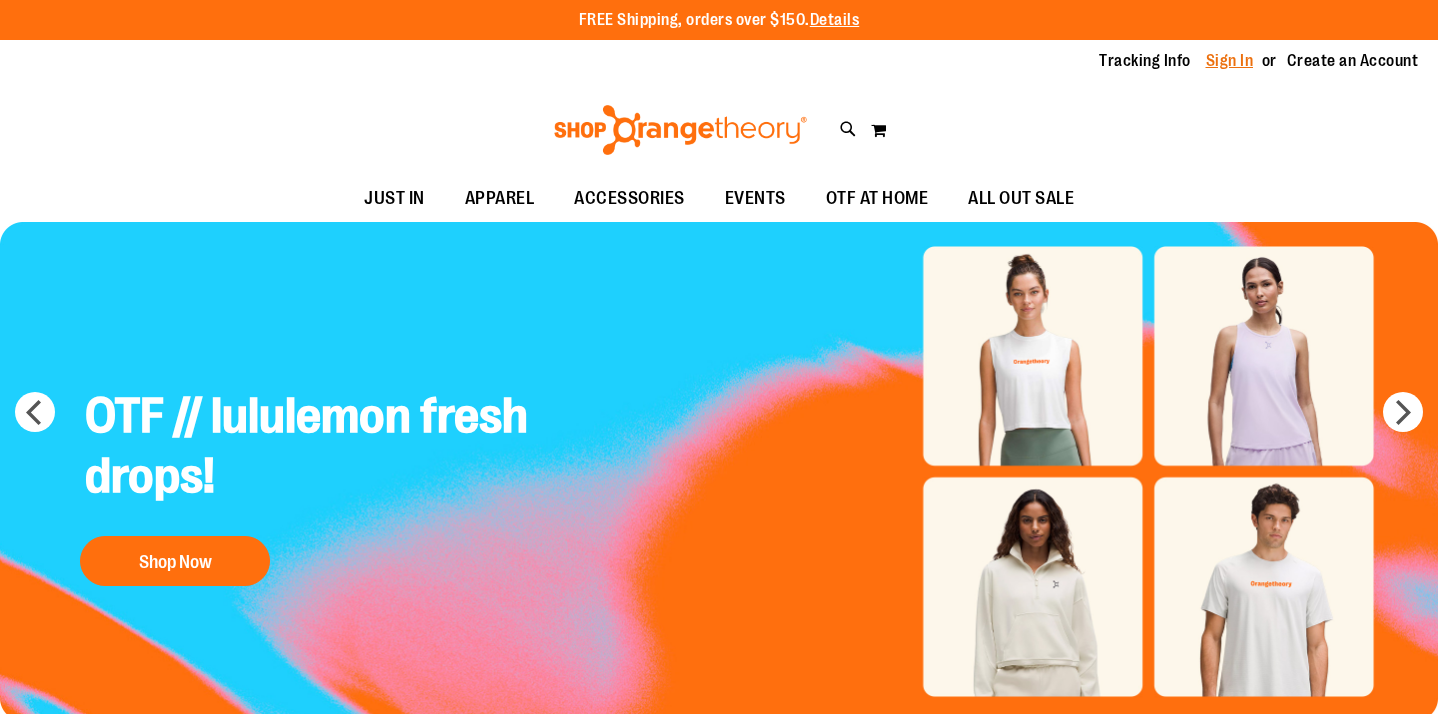 scroll, scrollTop: 0, scrollLeft: 0, axis: both 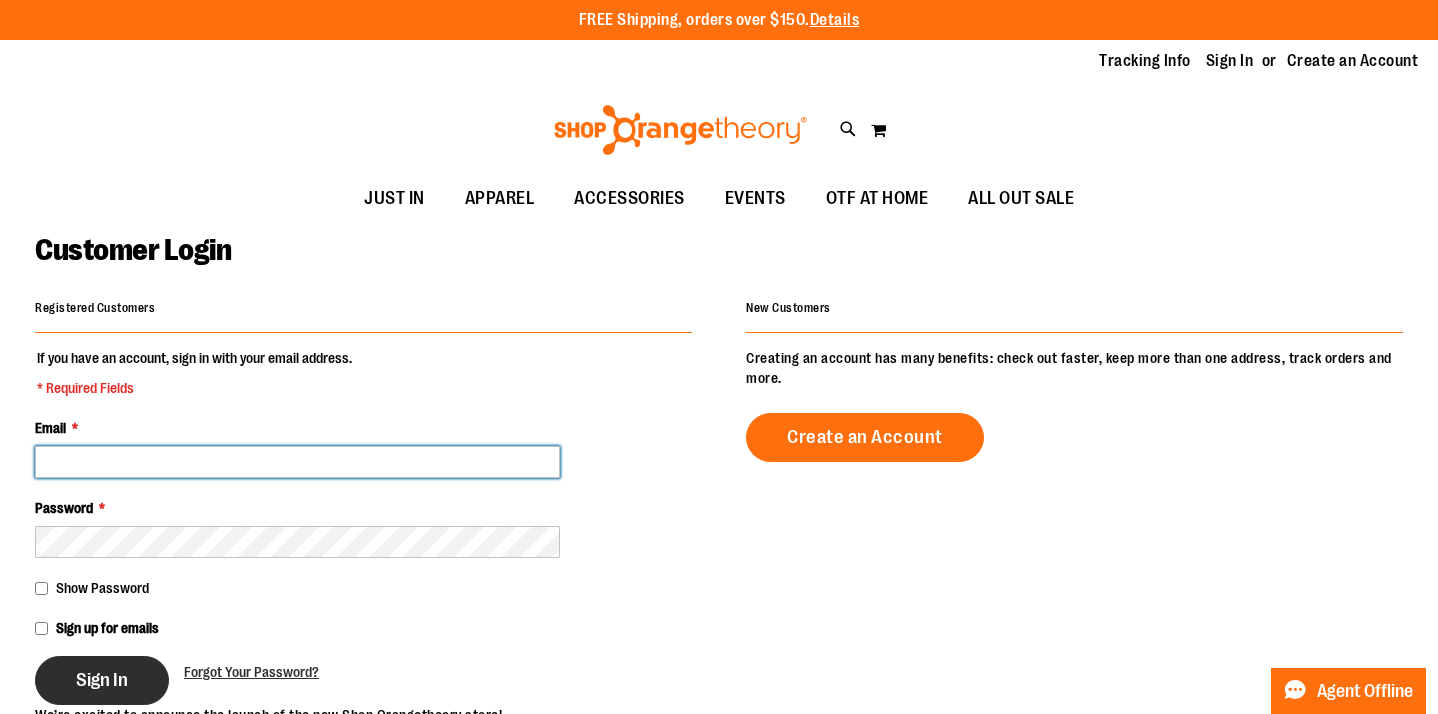 type on "**********" 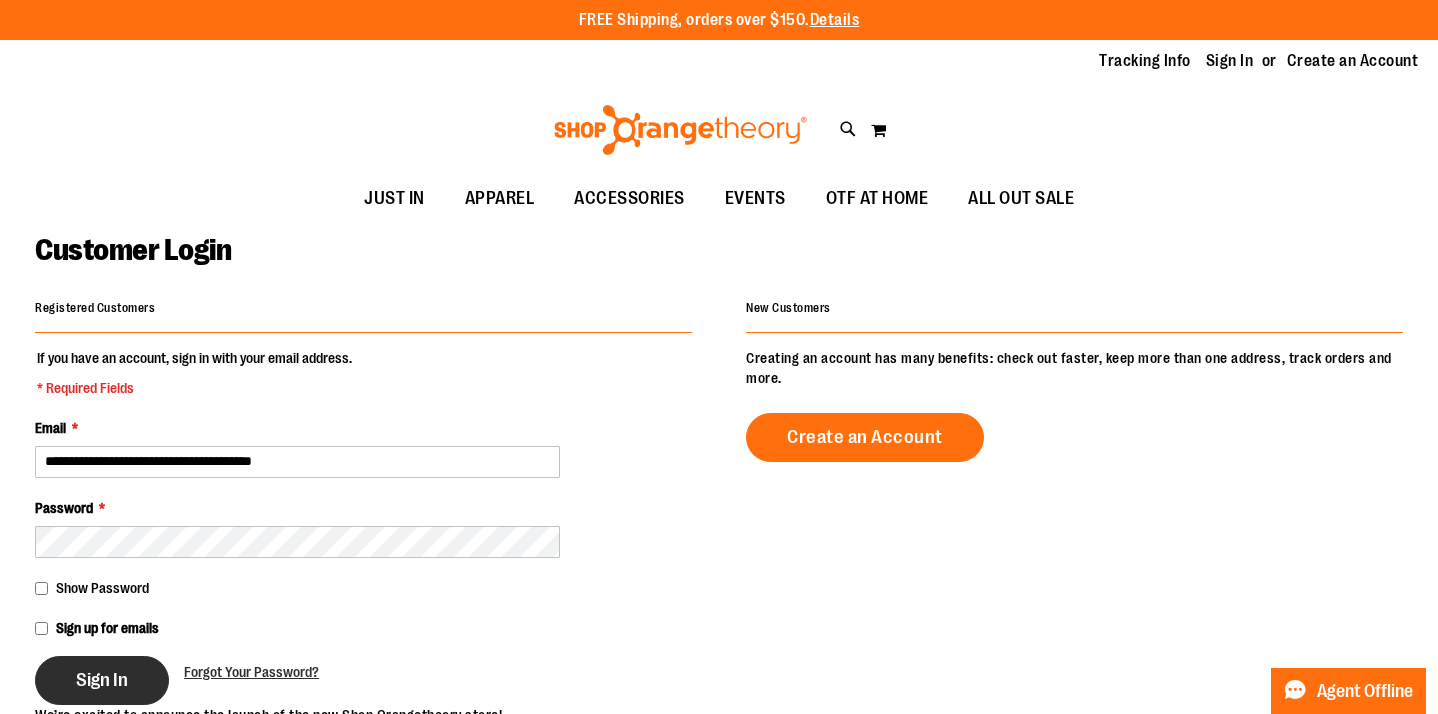 type on "**********" 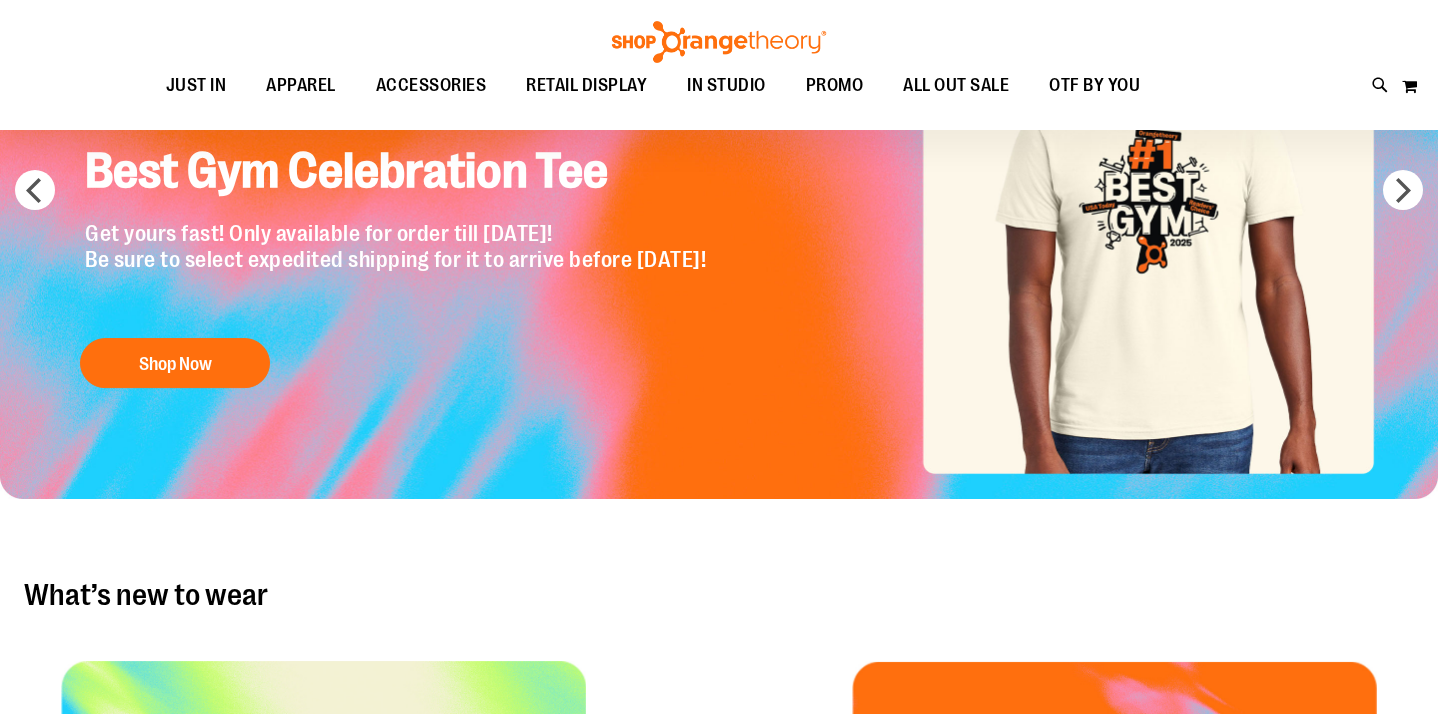 scroll, scrollTop: 137, scrollLeft: 0, axis: vertical 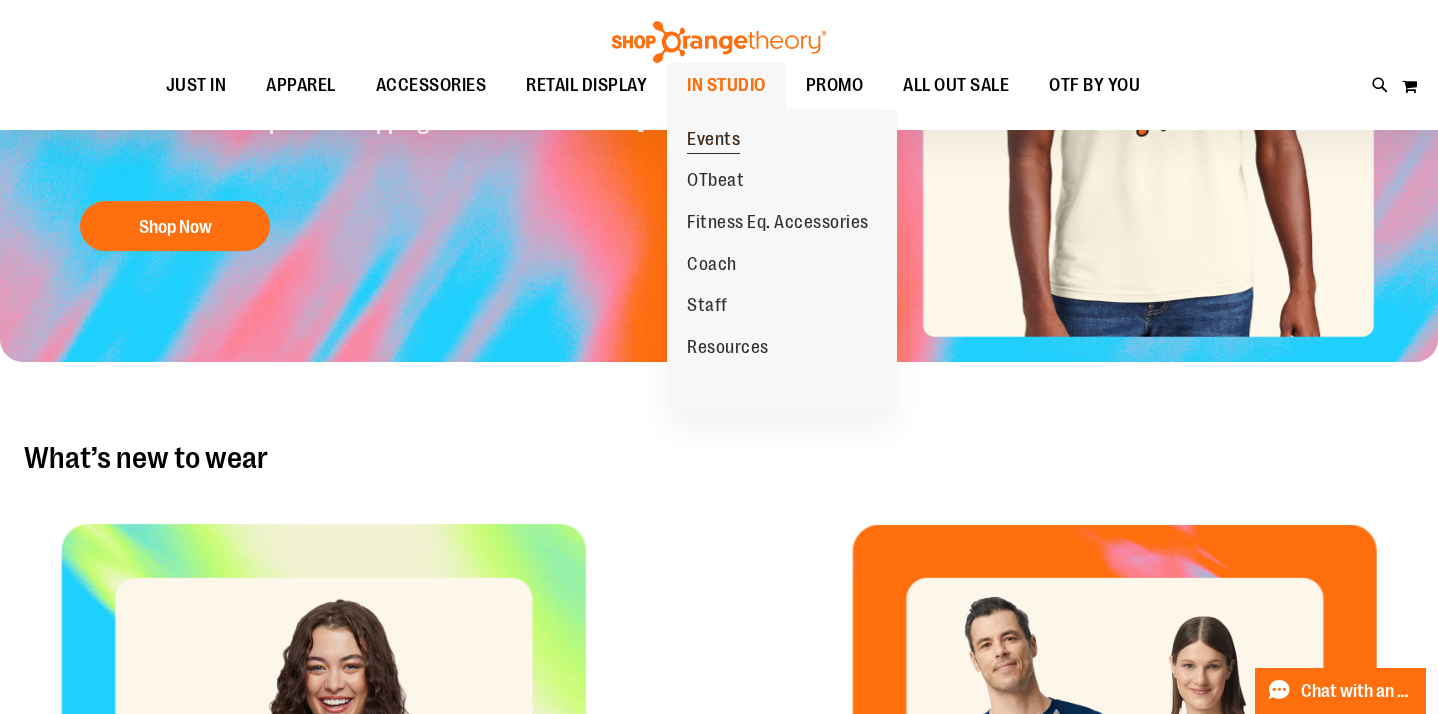 type on "**********" 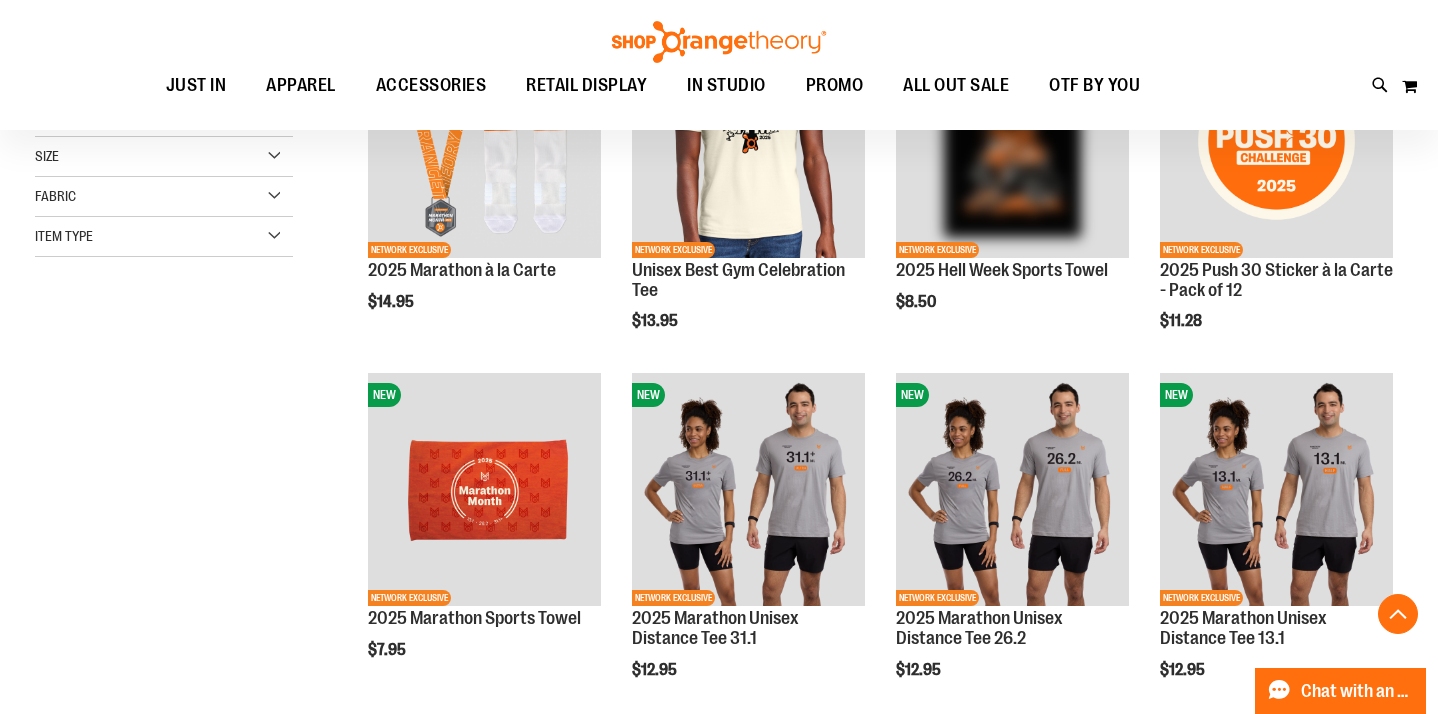 scroll, scrollTop: 384, scrollLeft: 0, axis: vertical 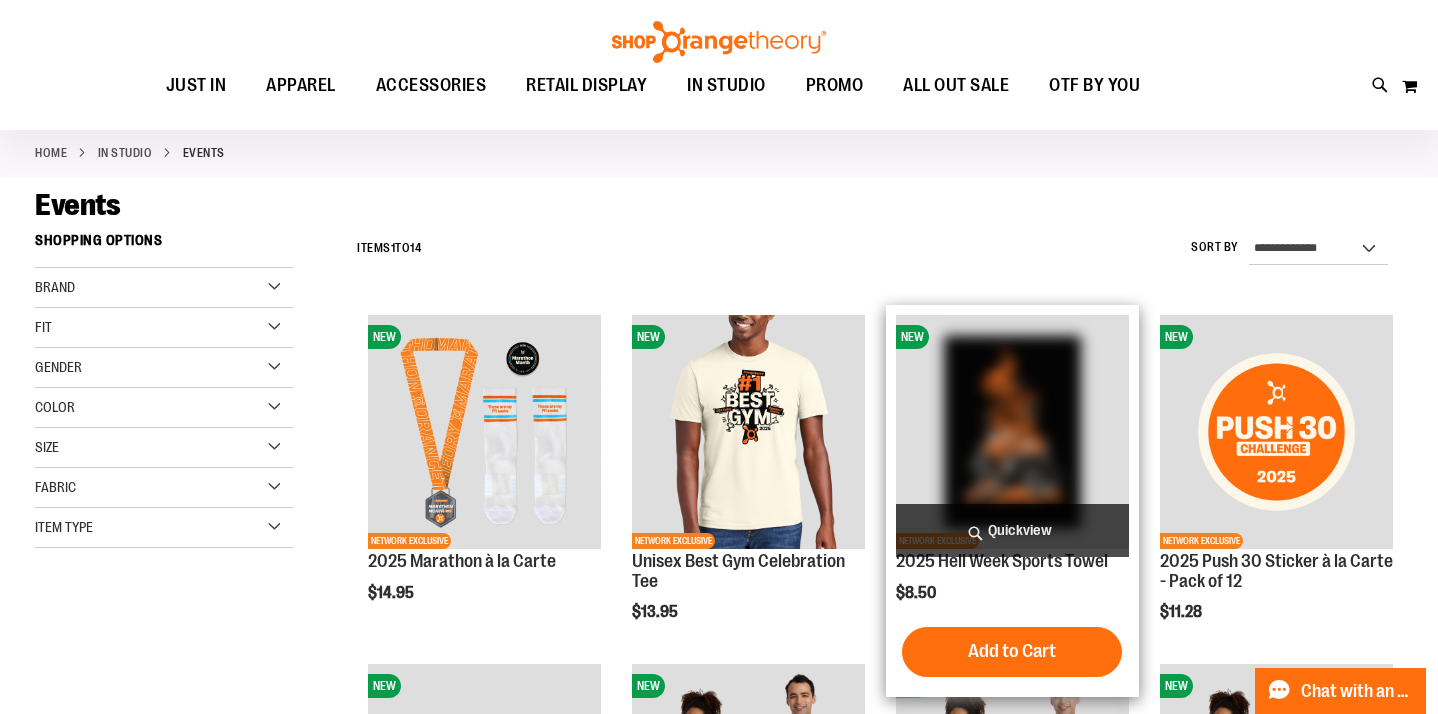 type on "**********" 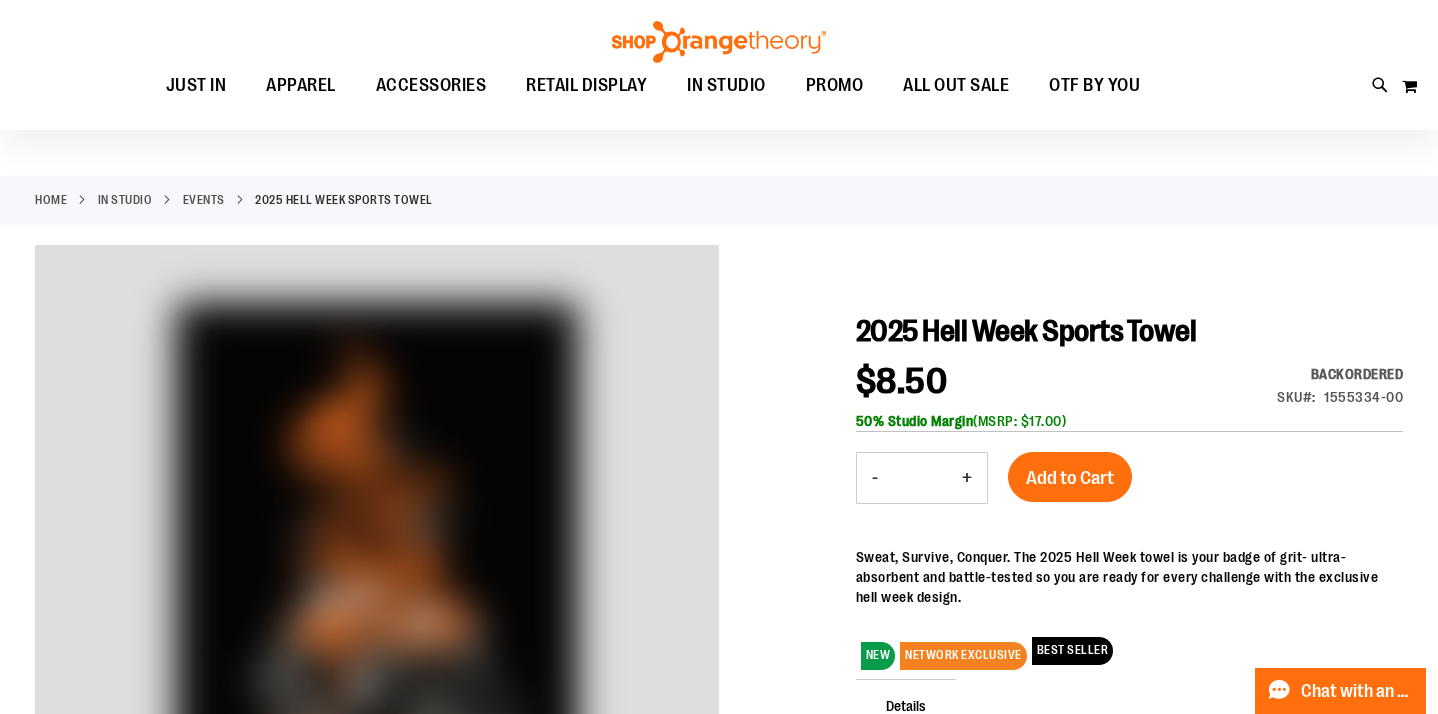 scroll, scrollTop: 4, scrollLeft: 0, axis: vertical 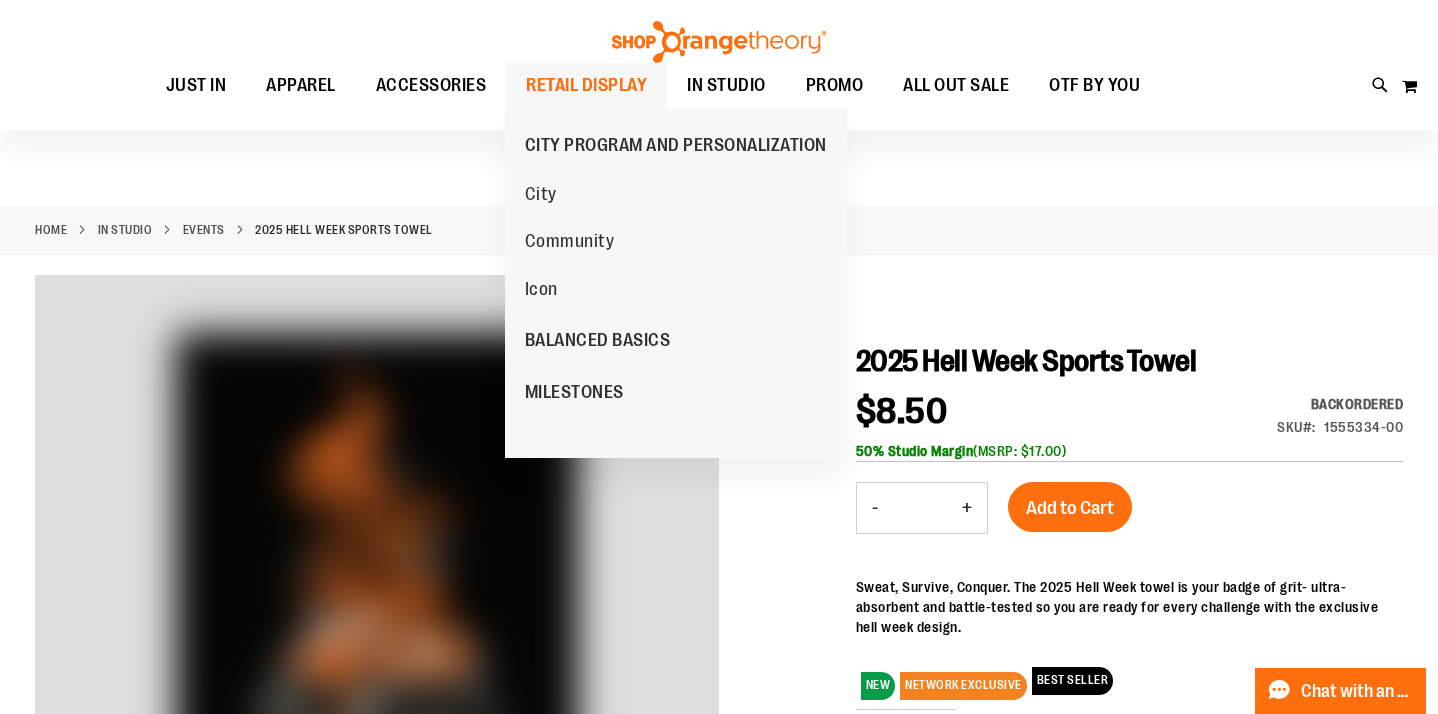 type on "**********" 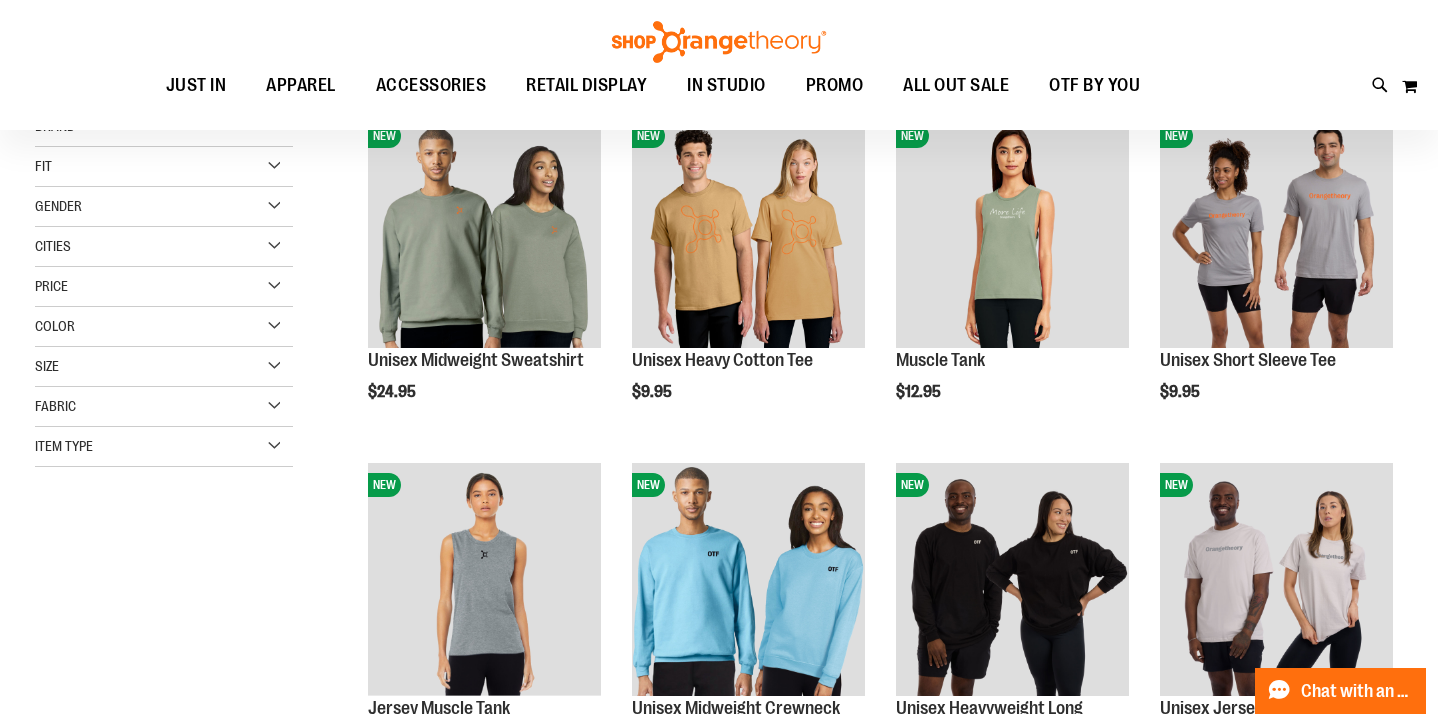 scroll, scrollTop: 283, scrollLeft: 0, axis: vertical 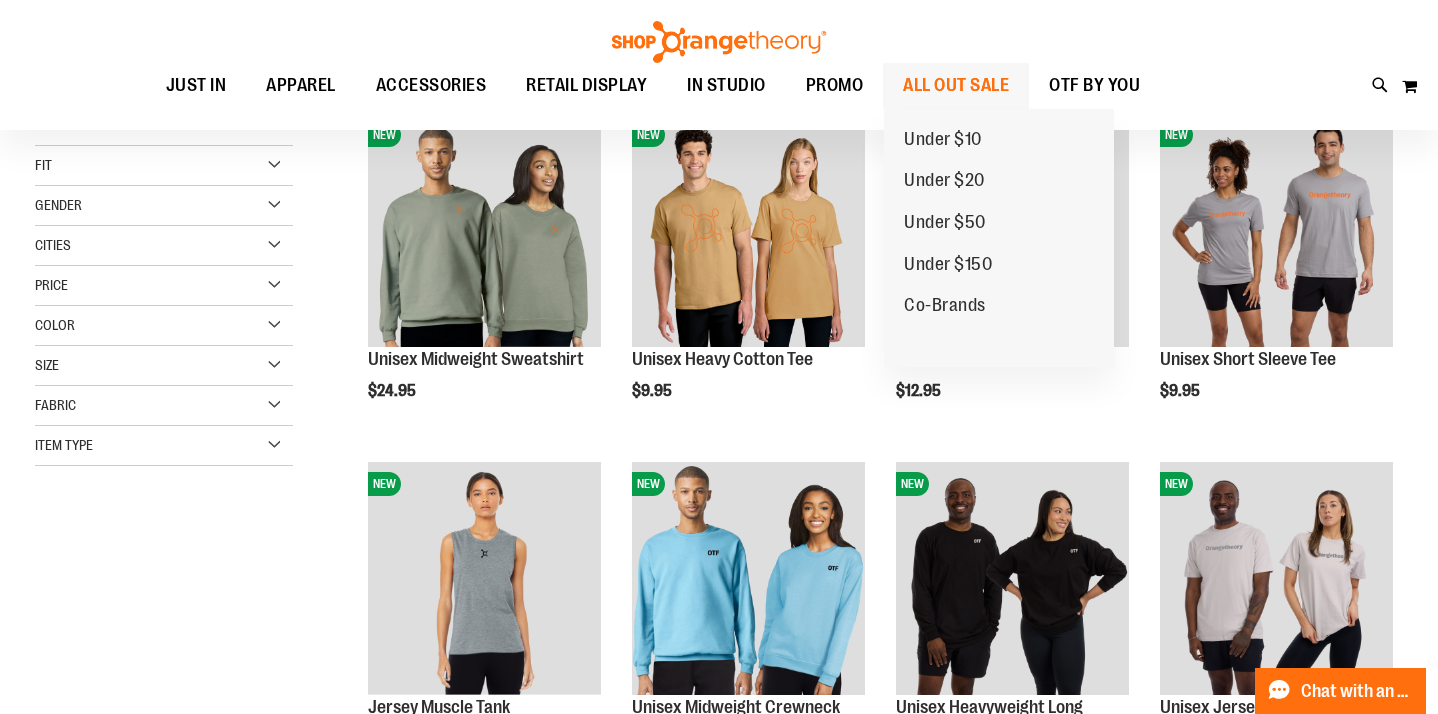 type on "**********" 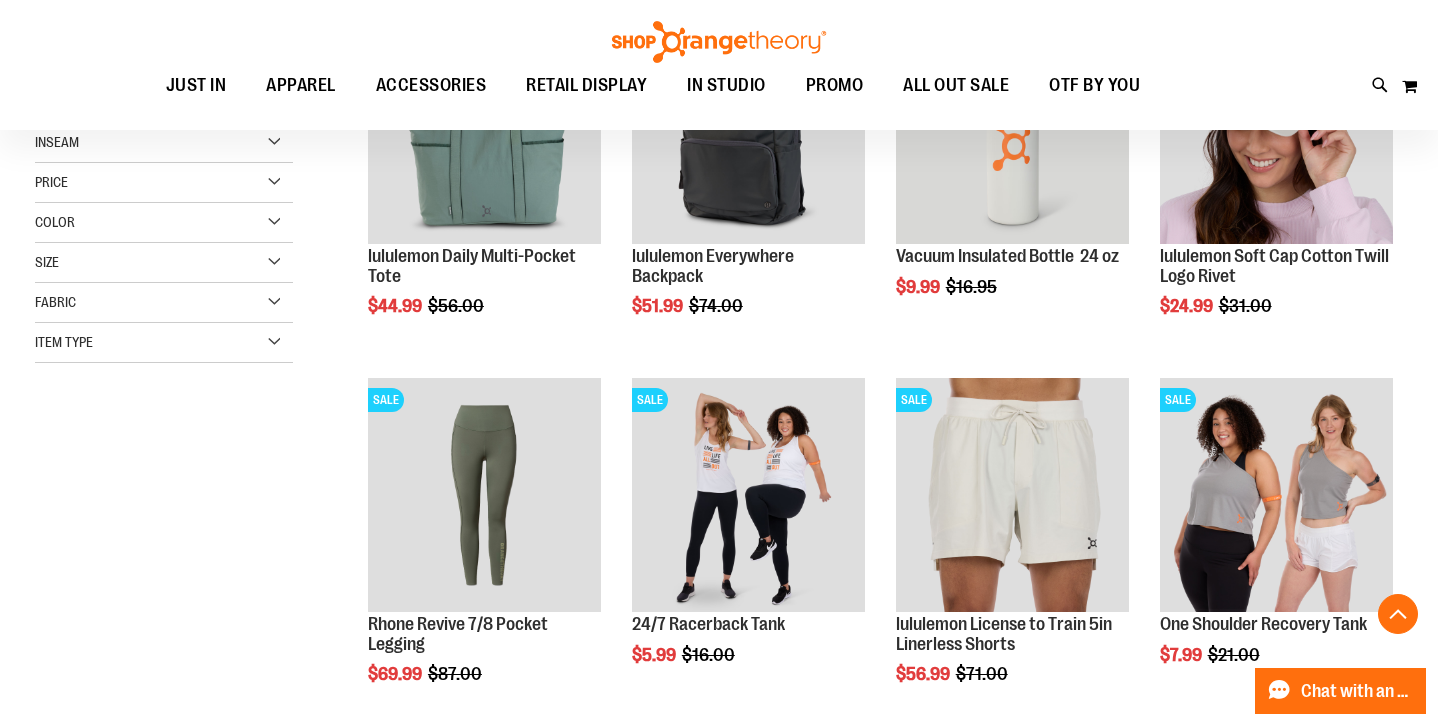 scroll, scrollTop: 396, scrollLeft: 0, axis: vertical 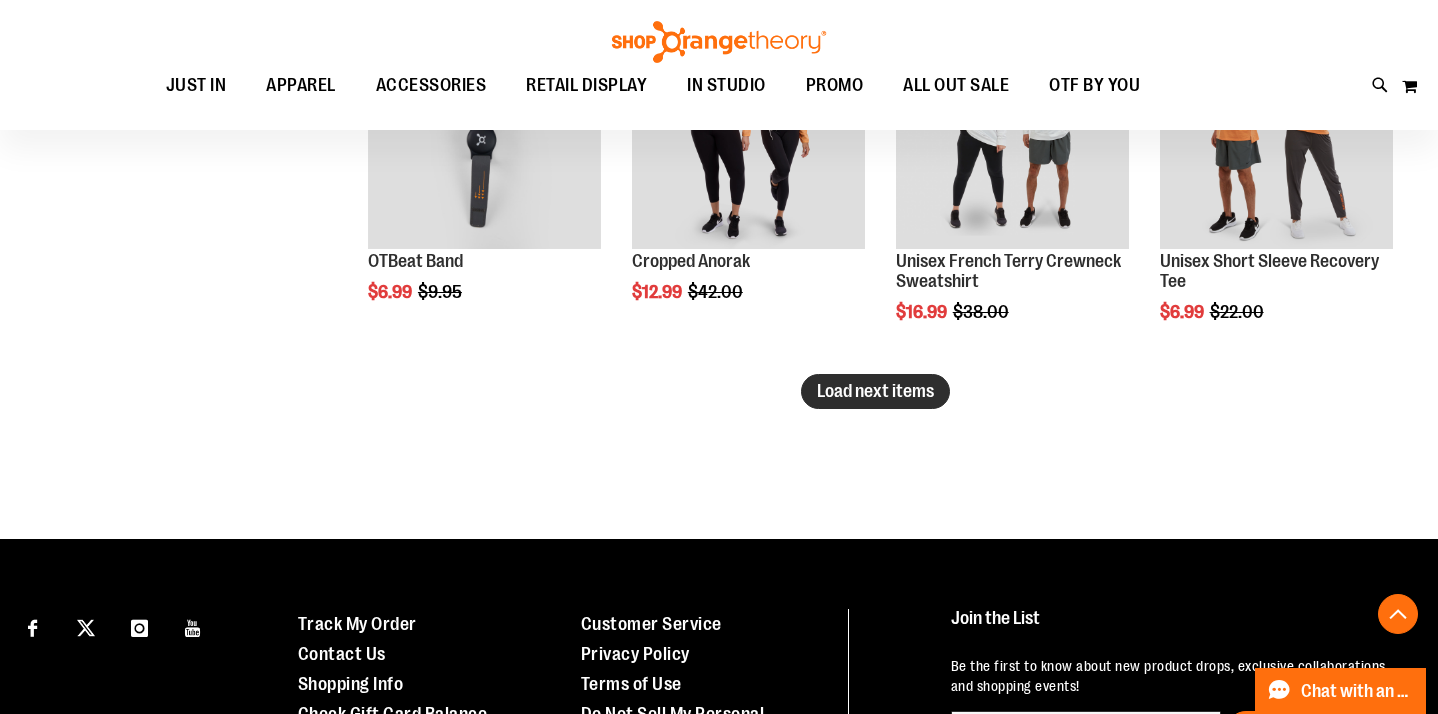 type on "**********" 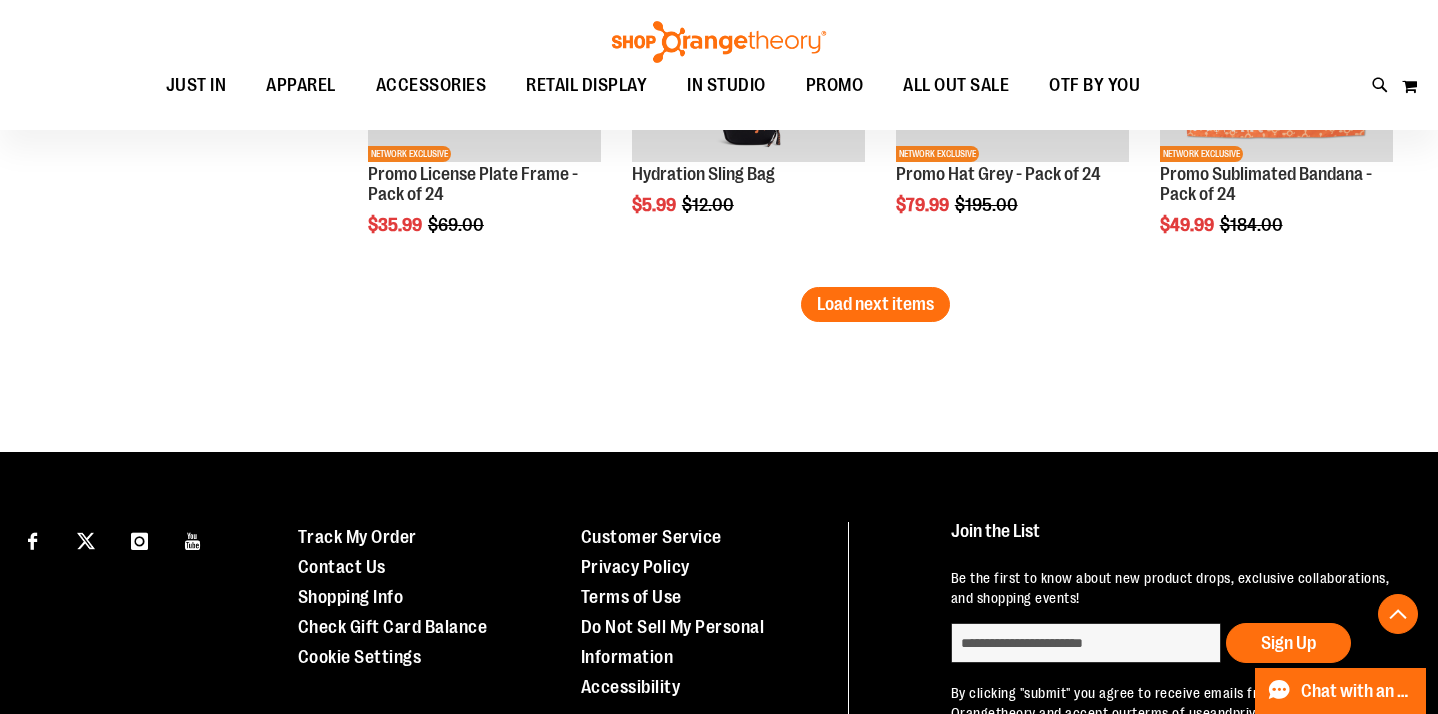scroll, scrollTop: 4496, scrollLeft: 0, axis: vertical 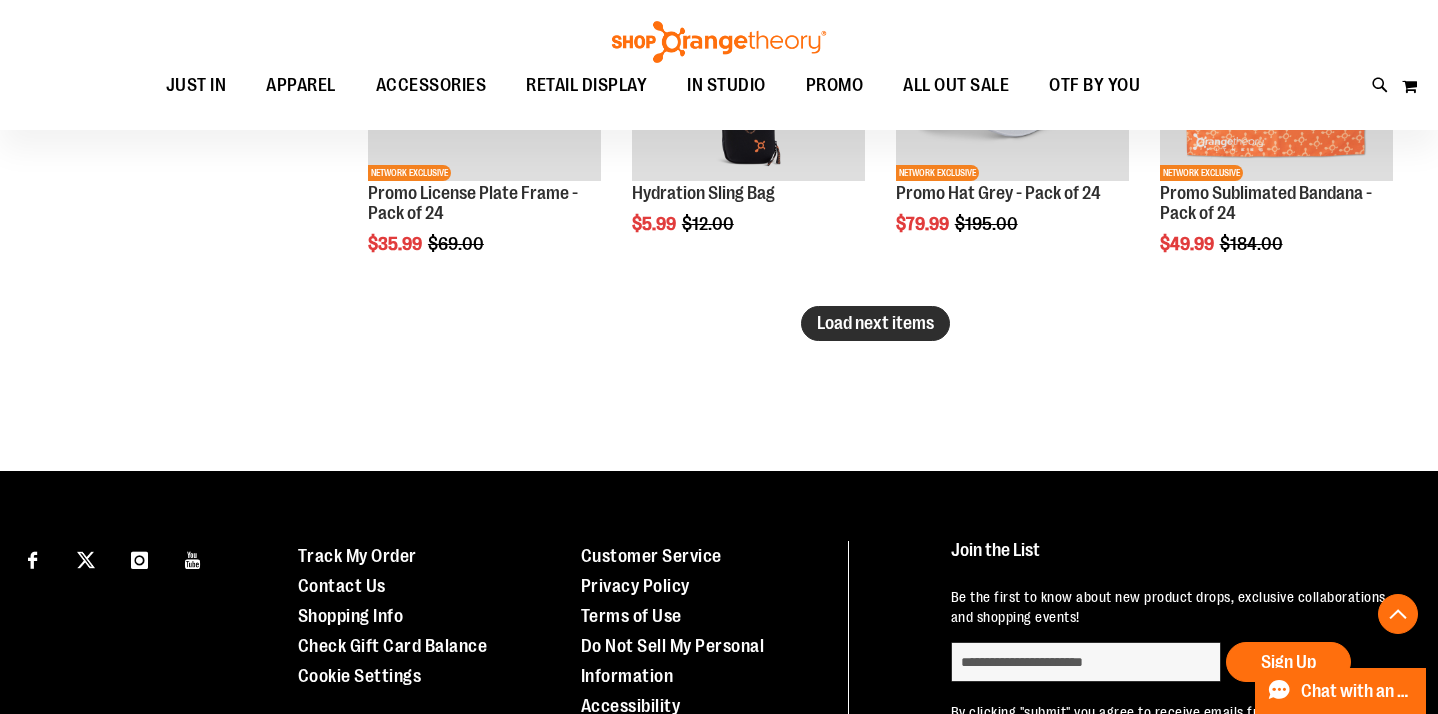 click on "Load next items" at bounding box center (875, 323) 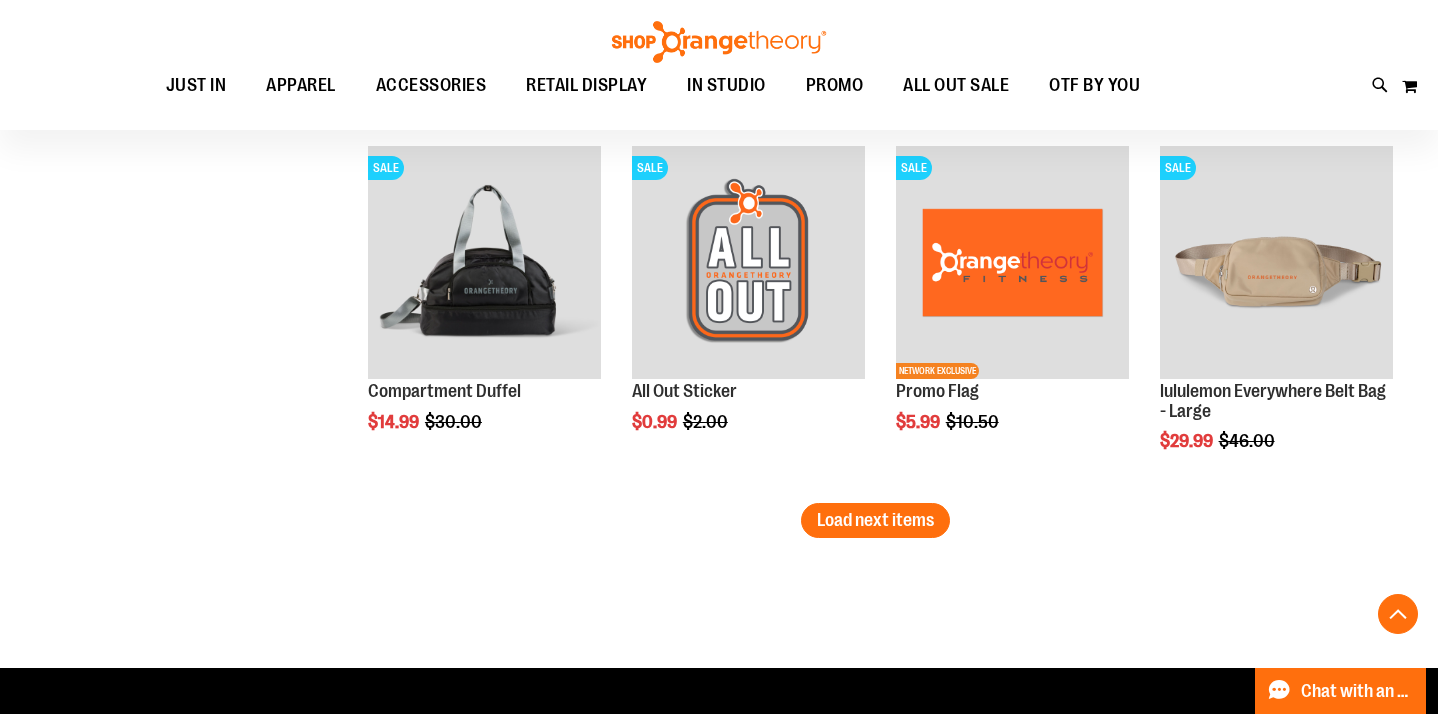 scroll, scrollTop: 5404, scrollLeft: 0, axis: vertical 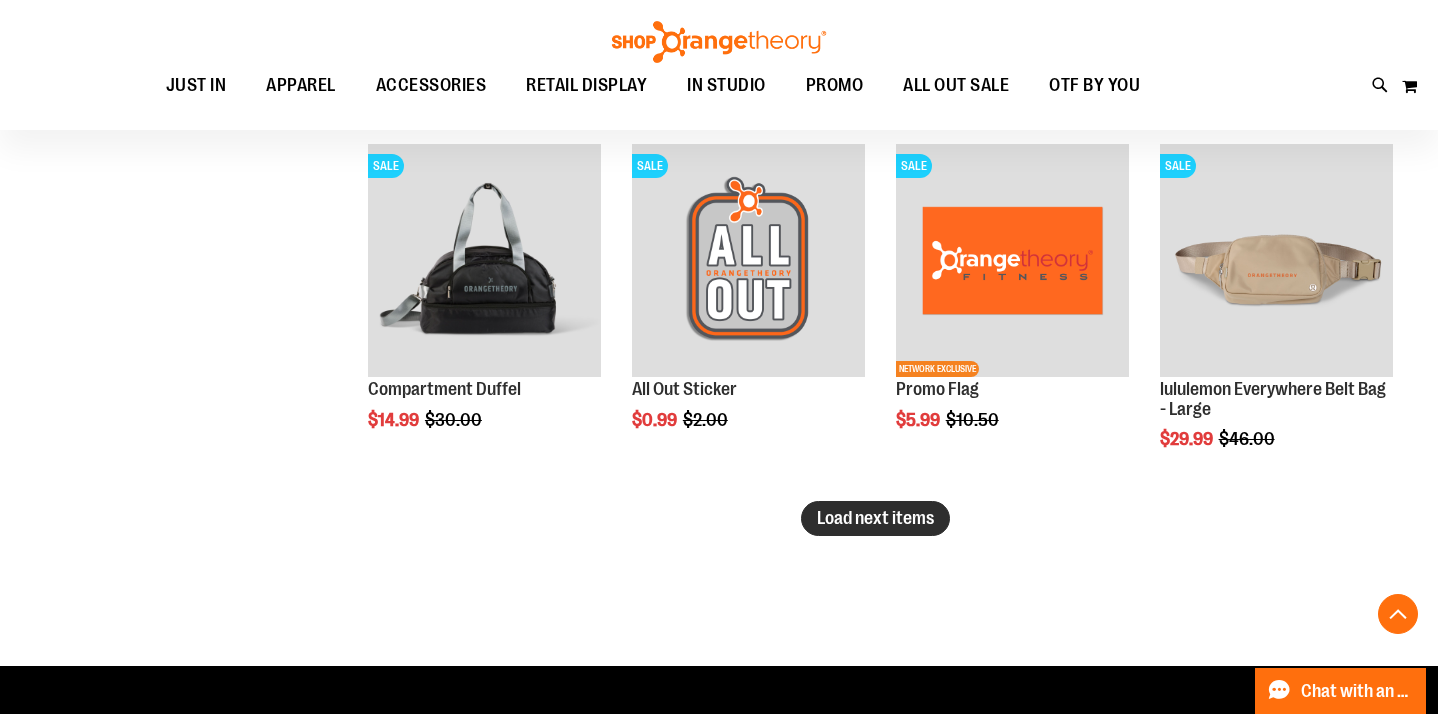 click on "Load next items" at bounding box center [875, 518] 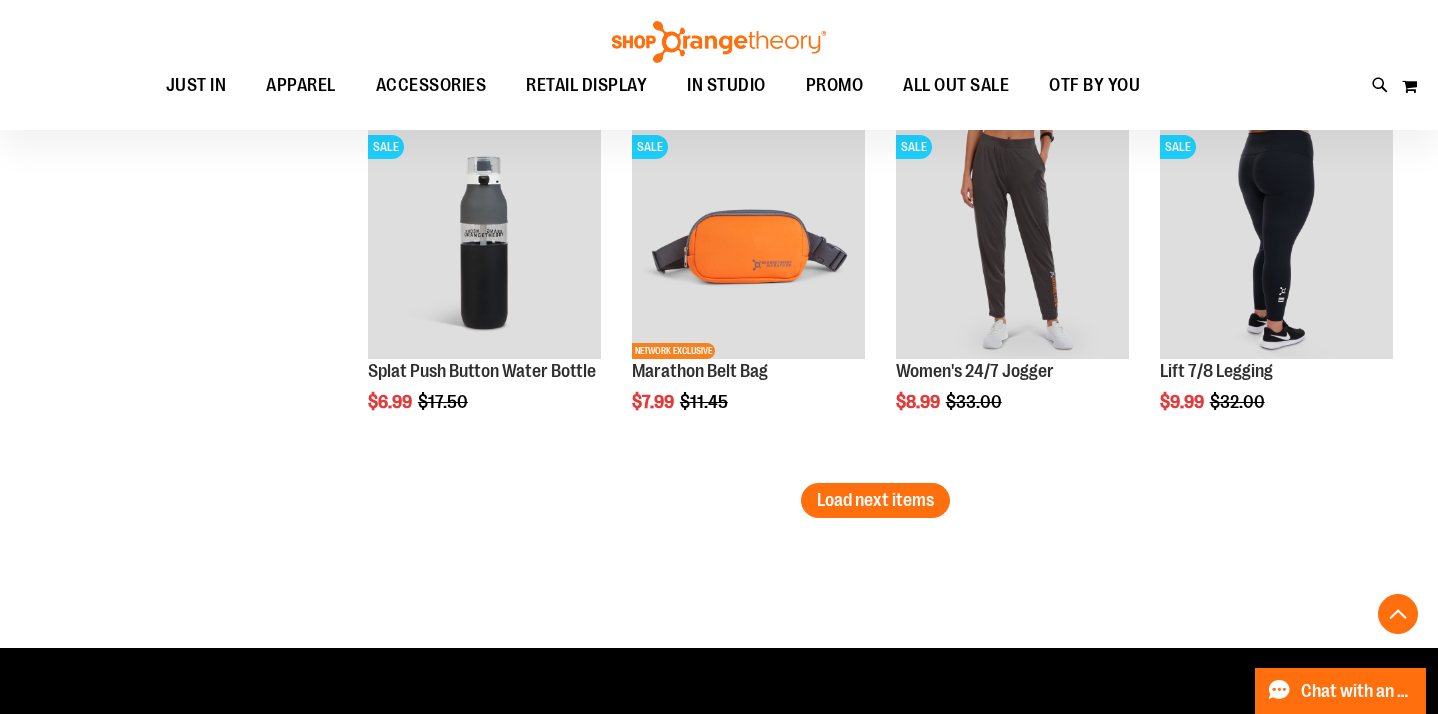 scroll, scrollTop: 6496, scrollLeft: 0, axis: vertical 